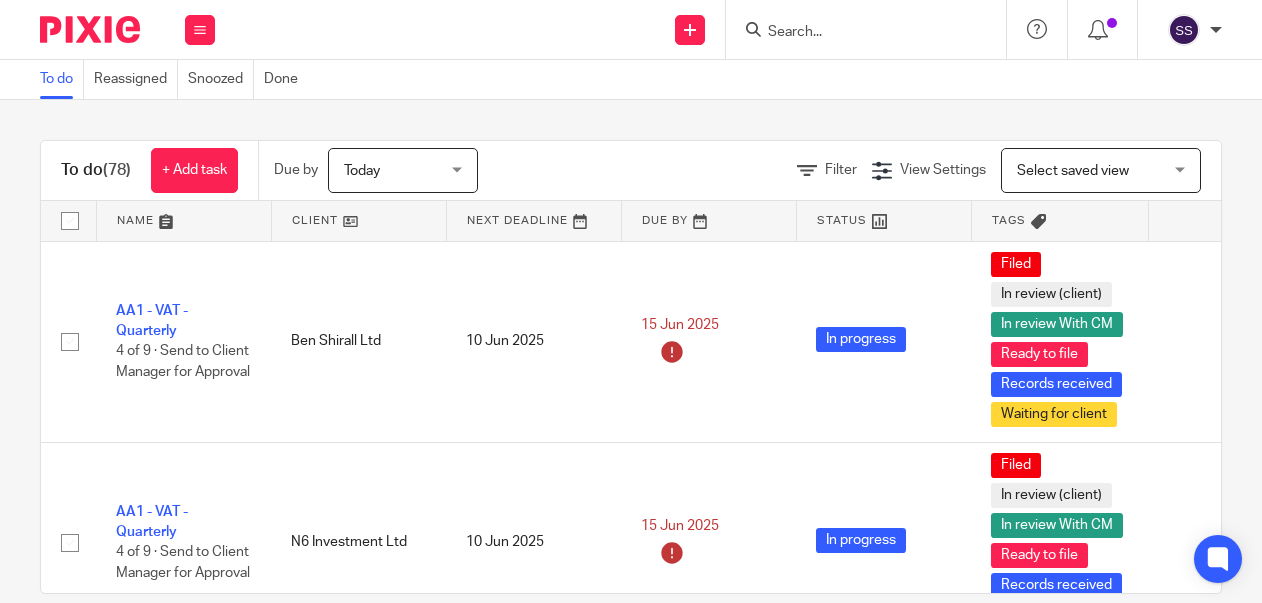 scroll, scrollTop: 0, scrollLeft: 0, axis: both 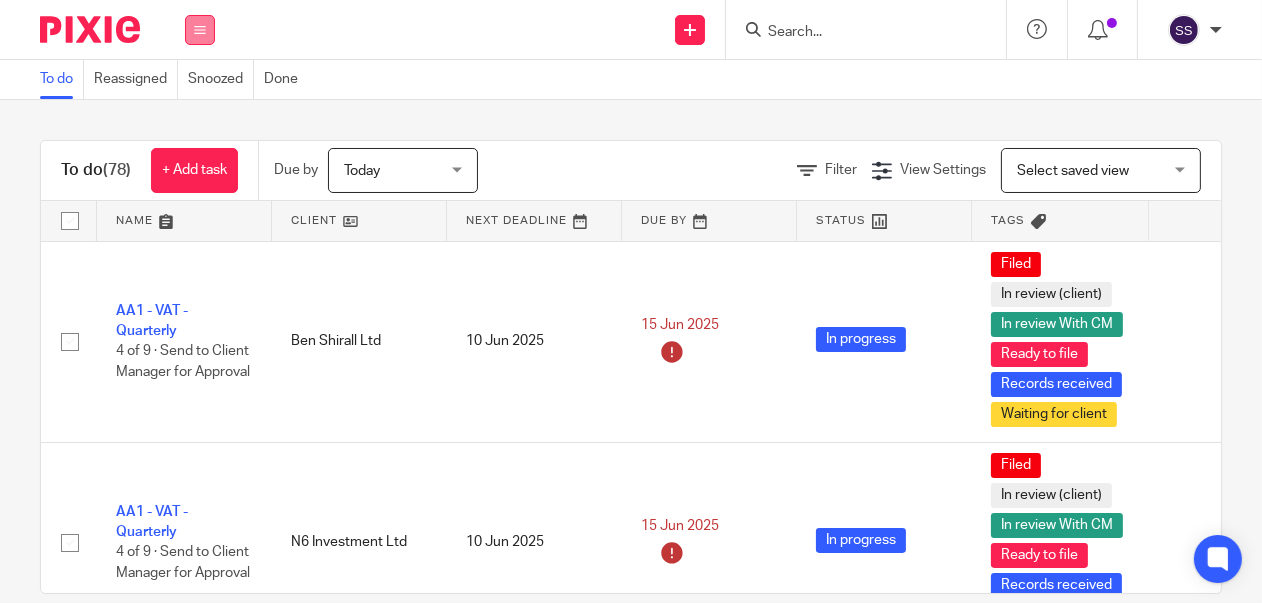 click at bounding box center [200, 30] 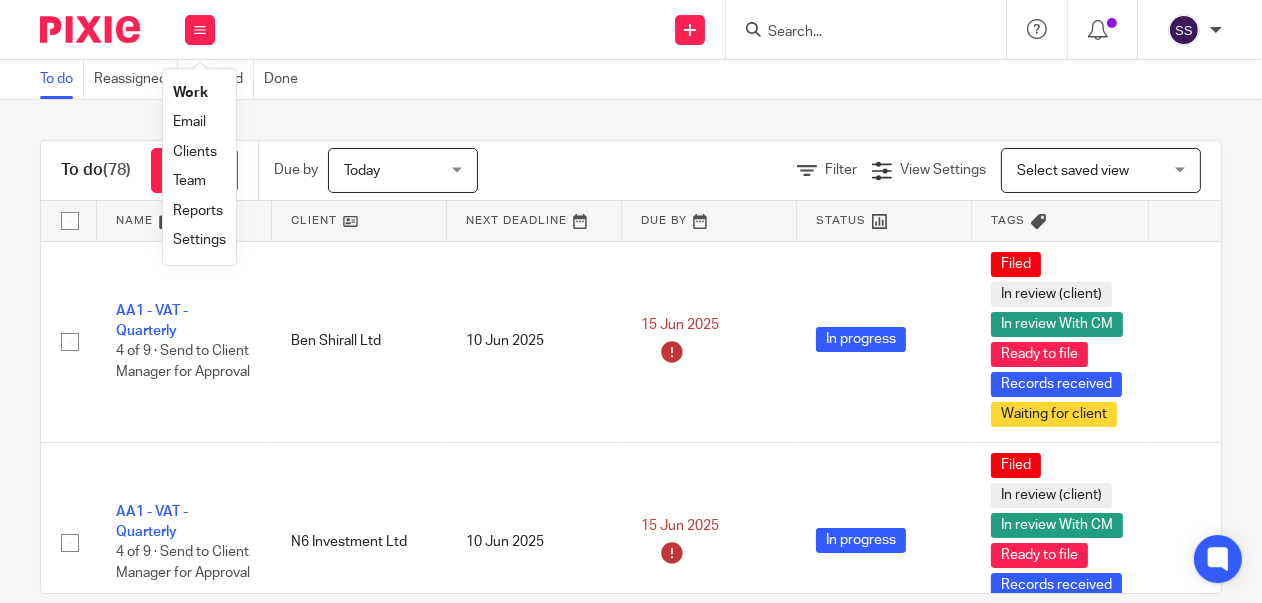 click on "Clients" at bounding box center (195, 152) 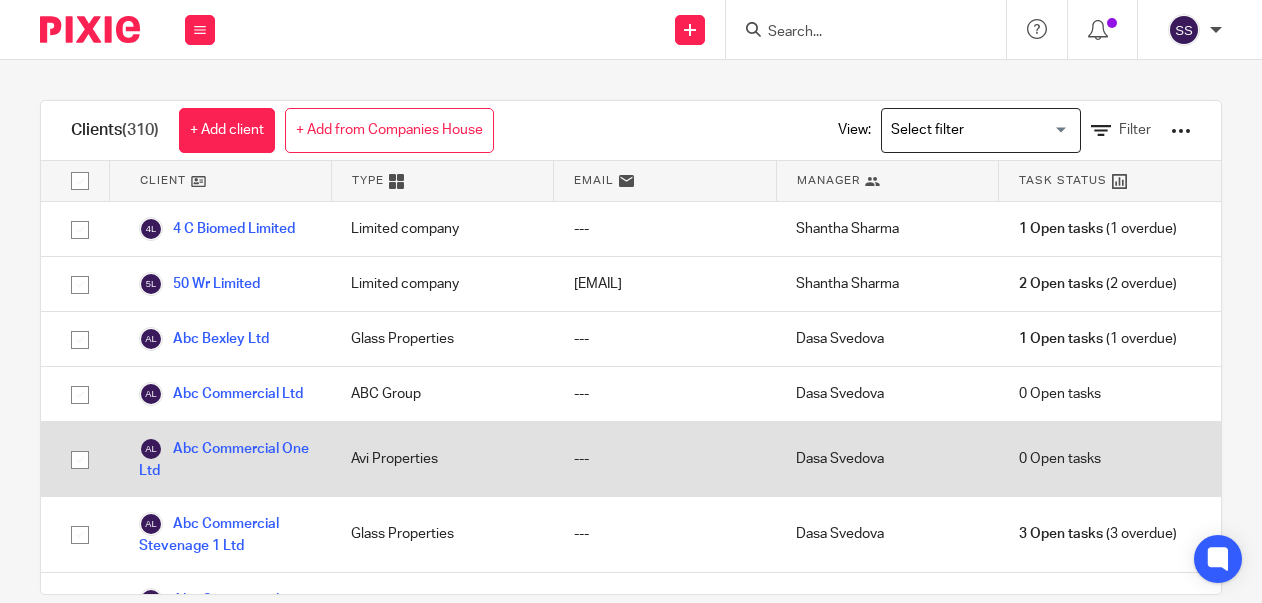 scroll, scrollTop: 0, scrollLeft: 0, axis: both 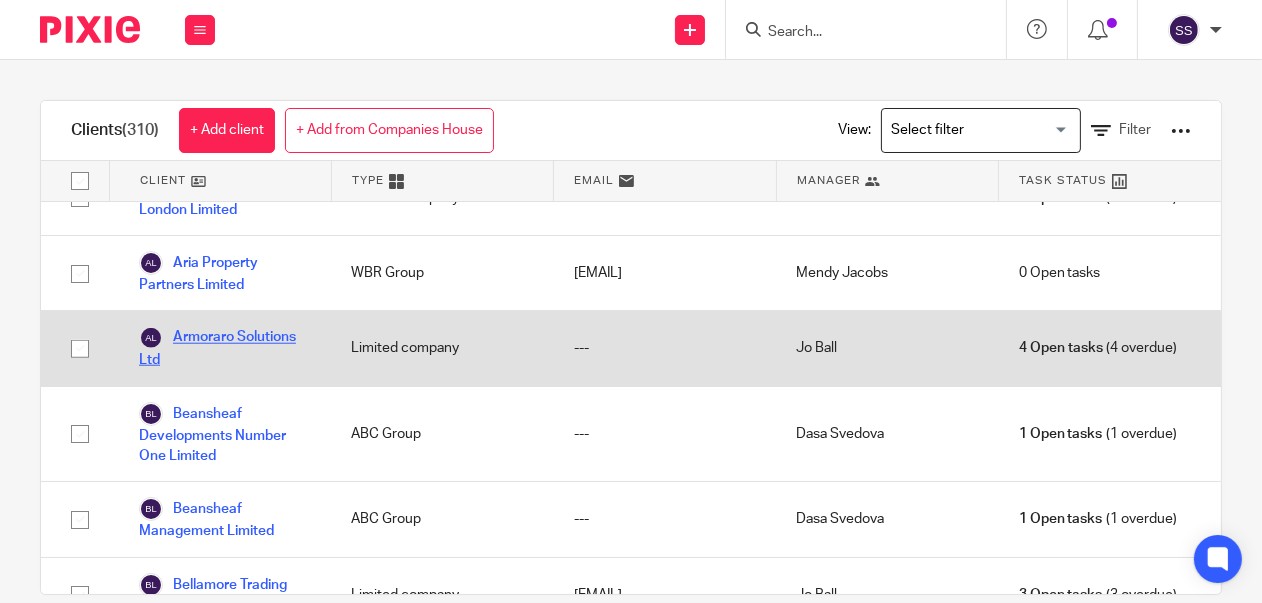 click on "Armoraro Solutions Ltd" at bounding box center (225, 348) 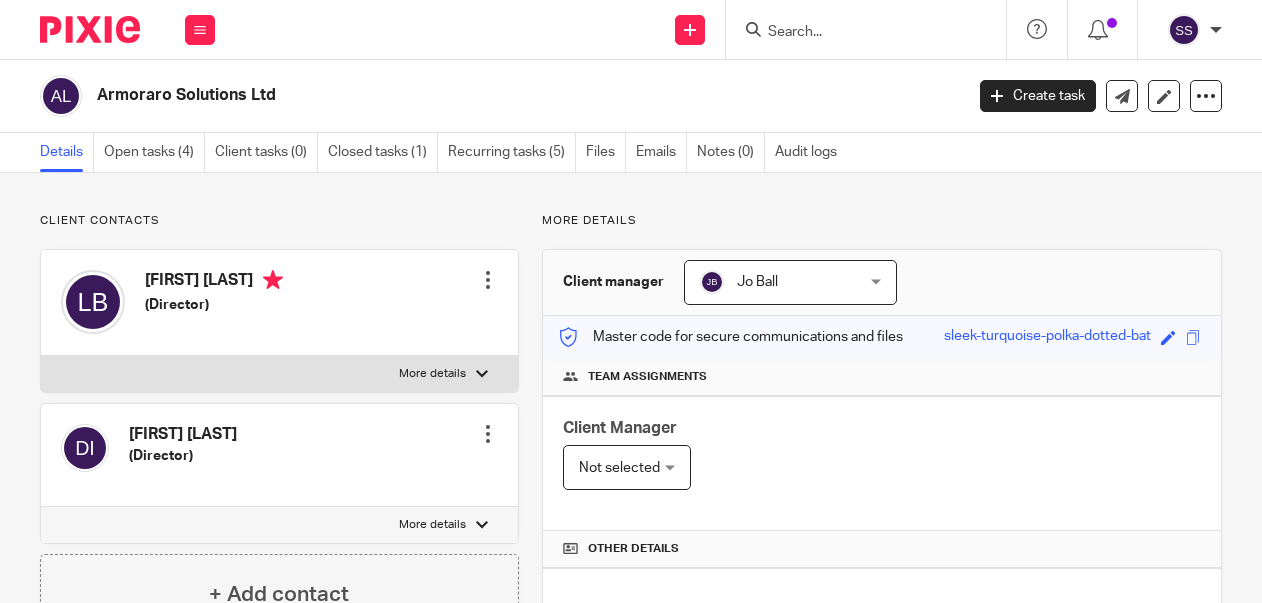 scroll, scrollTop: 0, scrollLeft: 0, axis: both 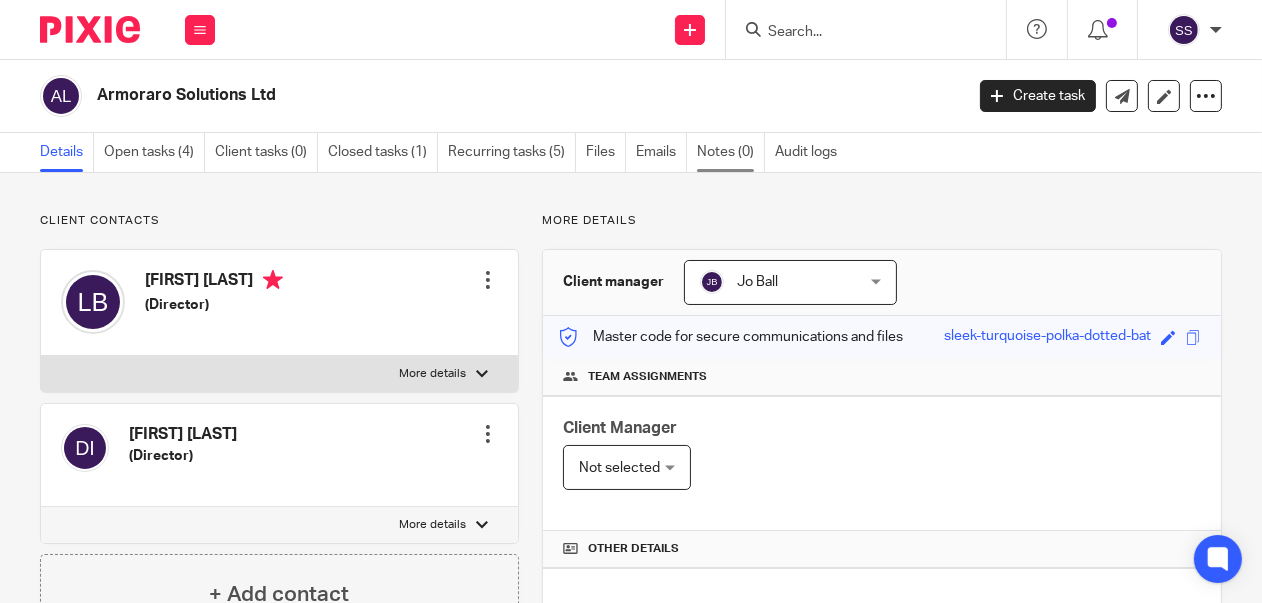 click on "Notes (0)" at bounding box center (731, 152) 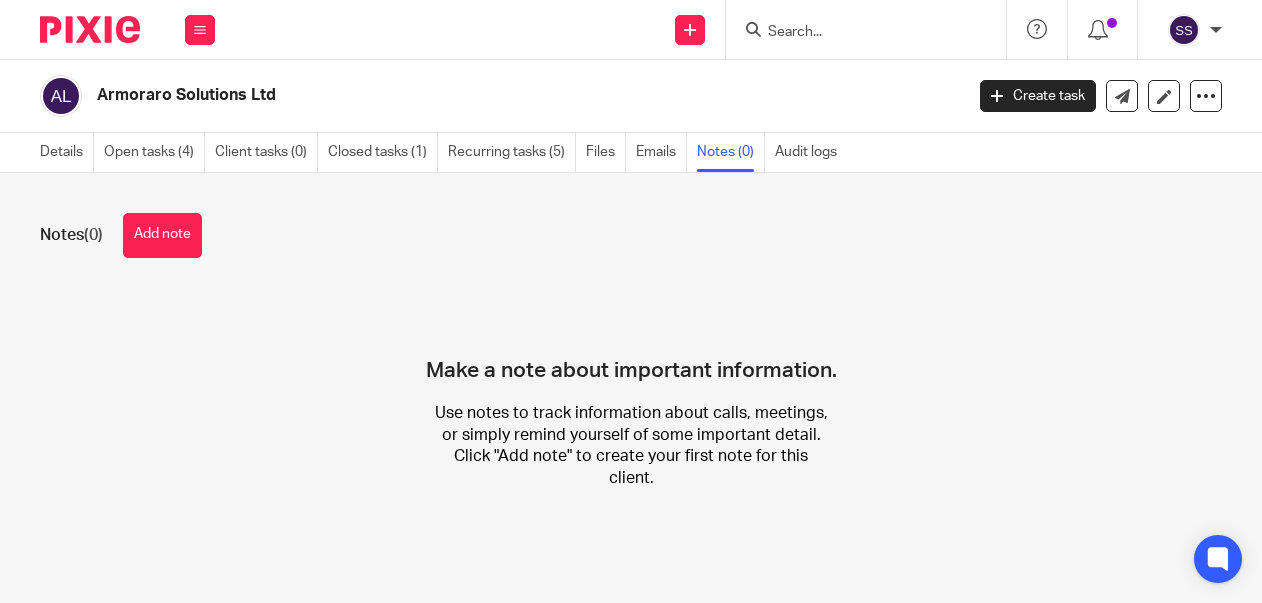 scroll, scrollTop: 0, scrollLeft: 0, axis: both 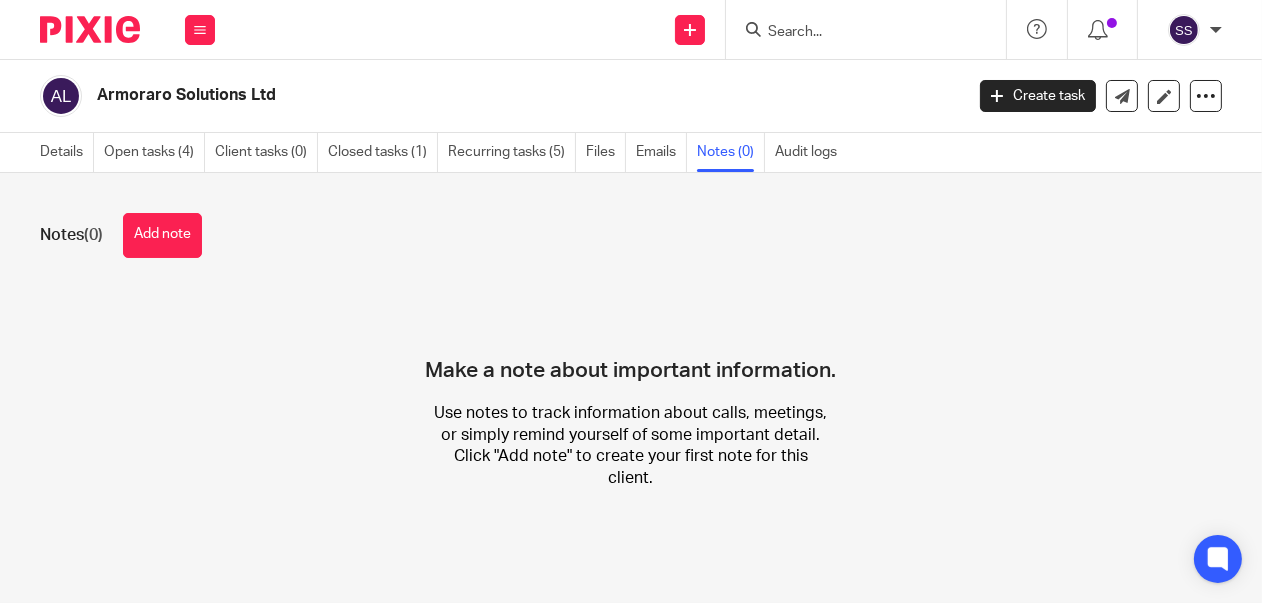 click on "Add note" at bounding box center [162, 235] 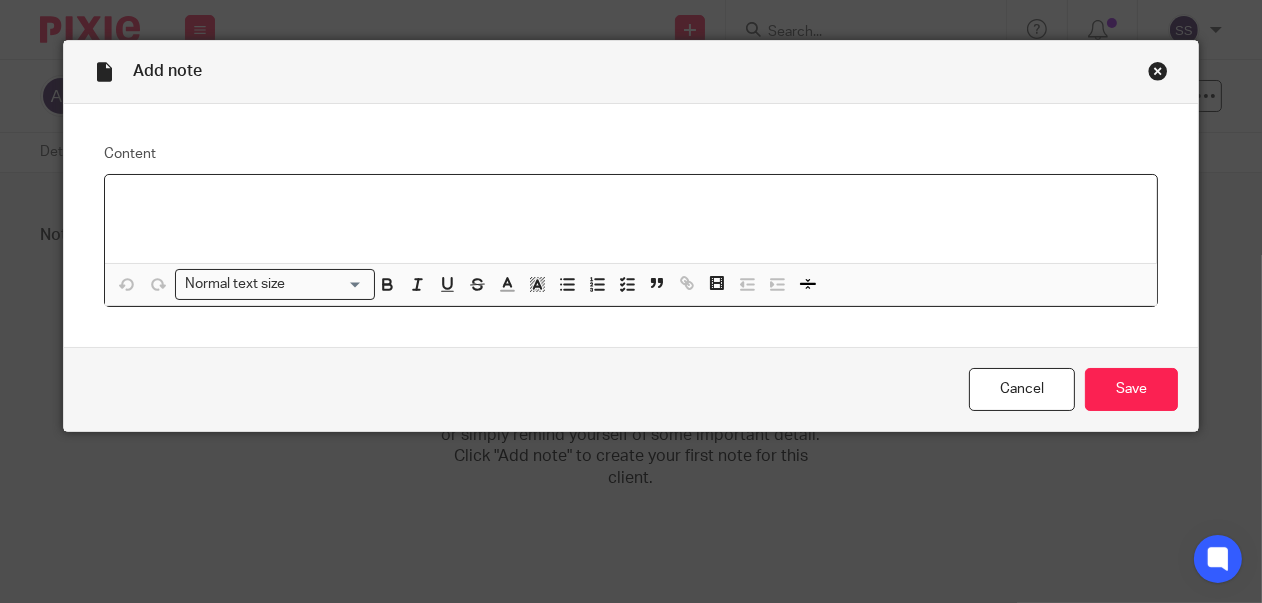 type 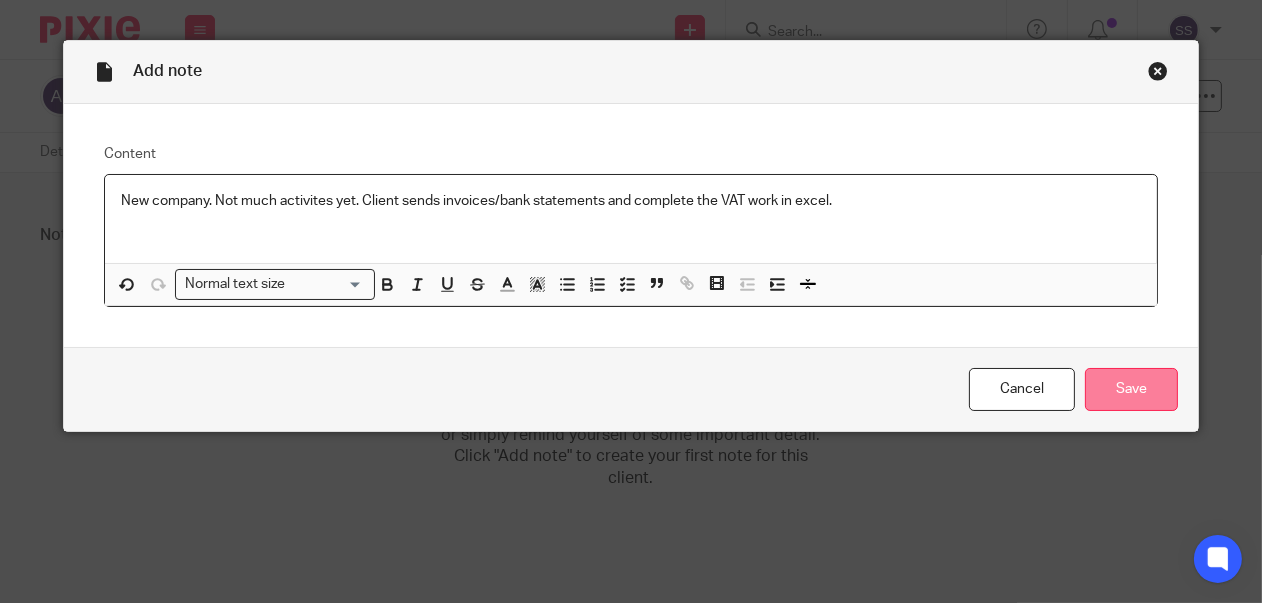 click on "Save" at bounding box center [1131, 389] 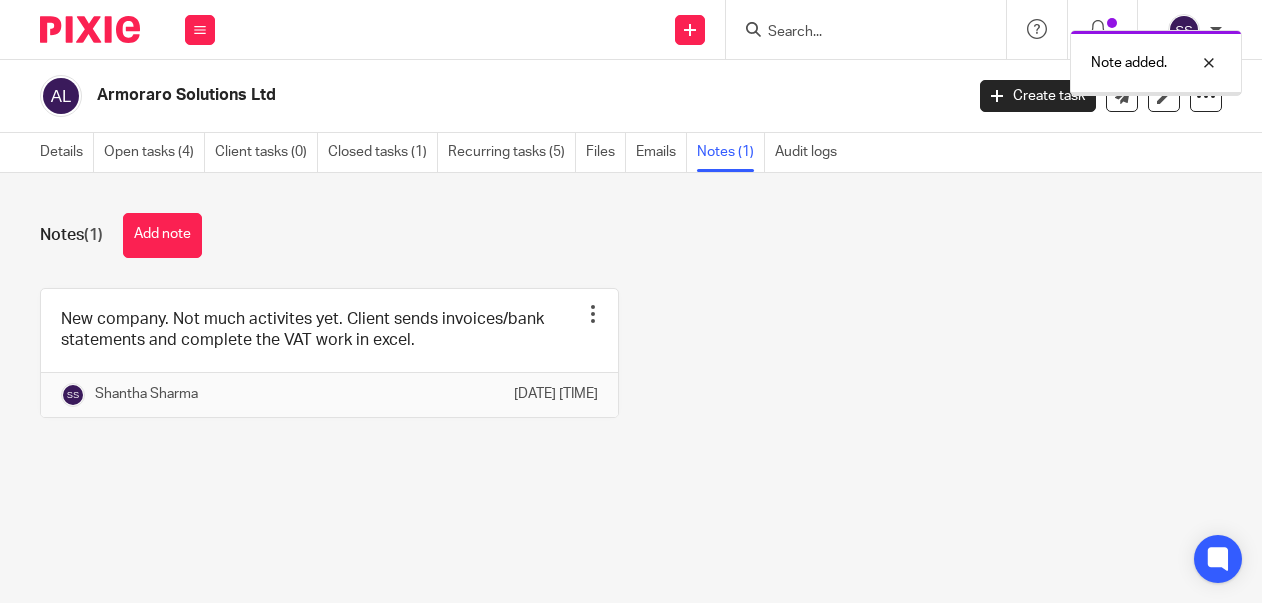 scroll, scrollTop: 0, scrollLeft: 0, axis: both 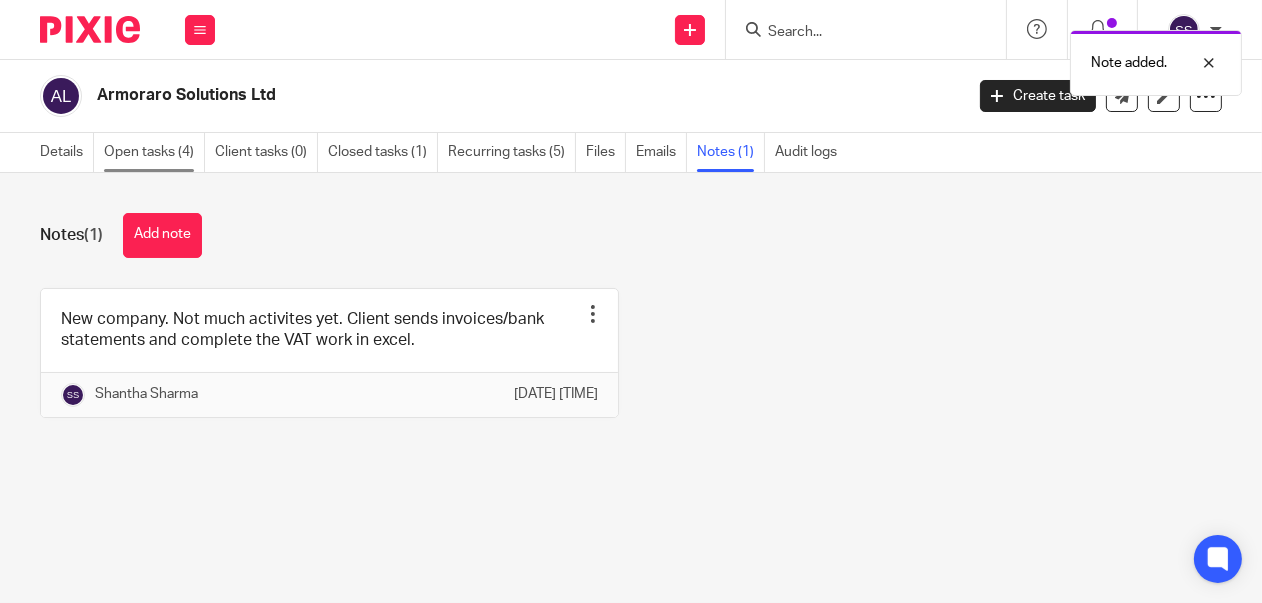 click on "Open tasks (4)" at bounding box center [154, 152] 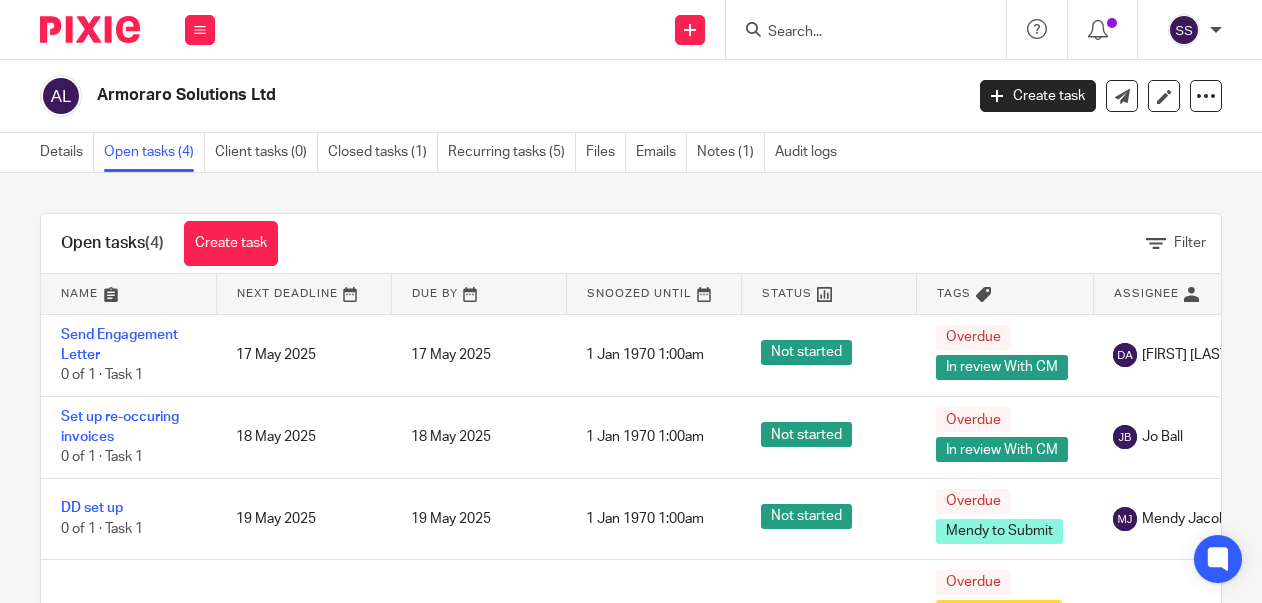 scroll, scrollTop: 0, scrollLeft: 0, axis: both 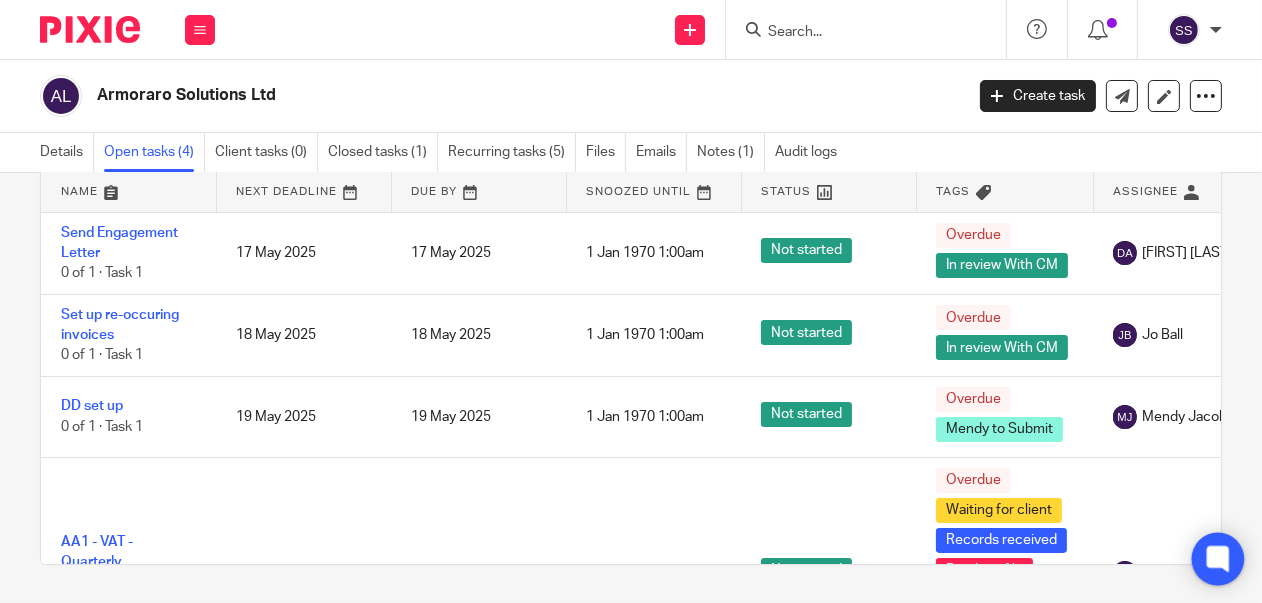 click at bounding box center [1218, 559] 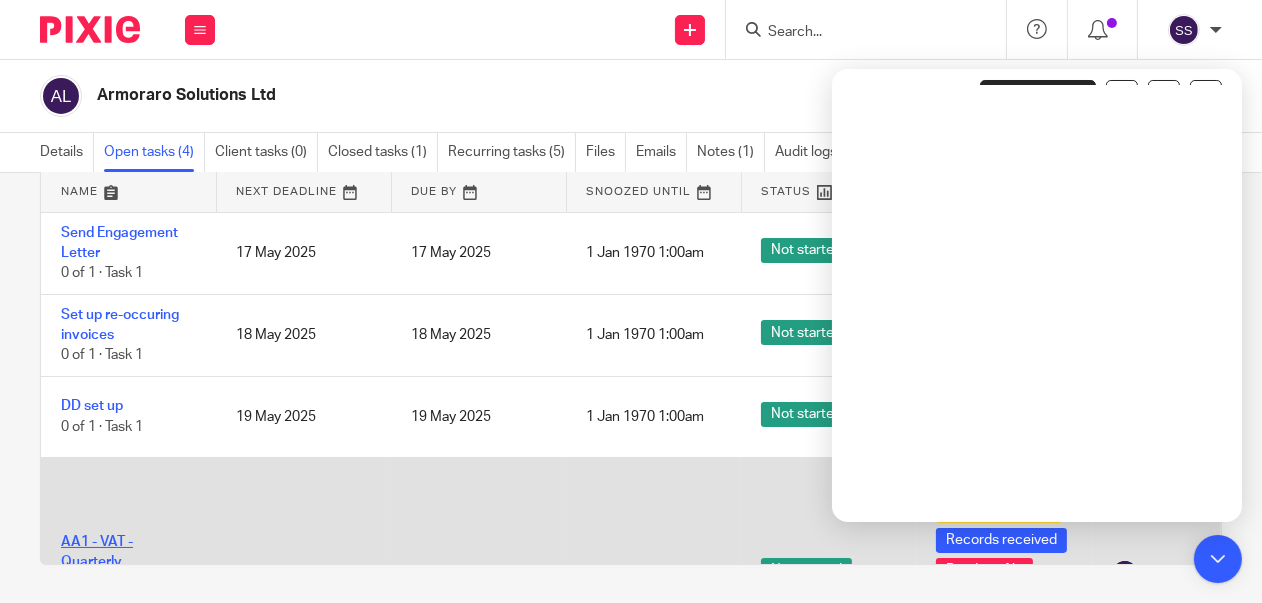click on "AA1 - VAT - Quarterly" at bounding box center [97, 552] 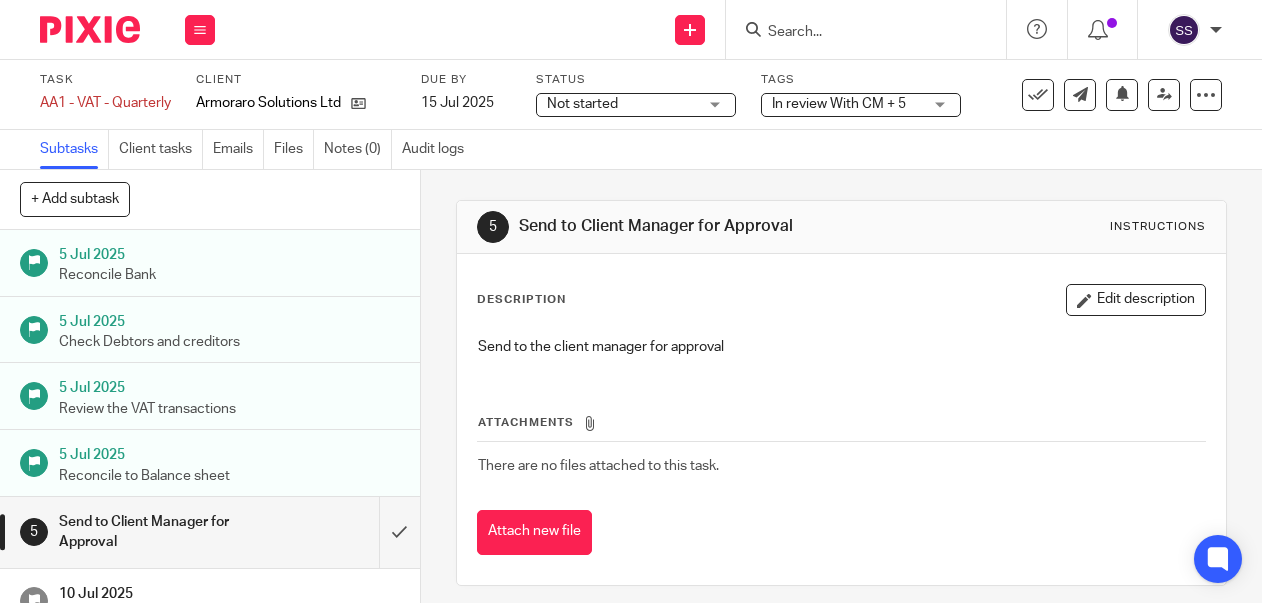 scroll, scrollTop: 0, scrollLeft: 0, axis: both 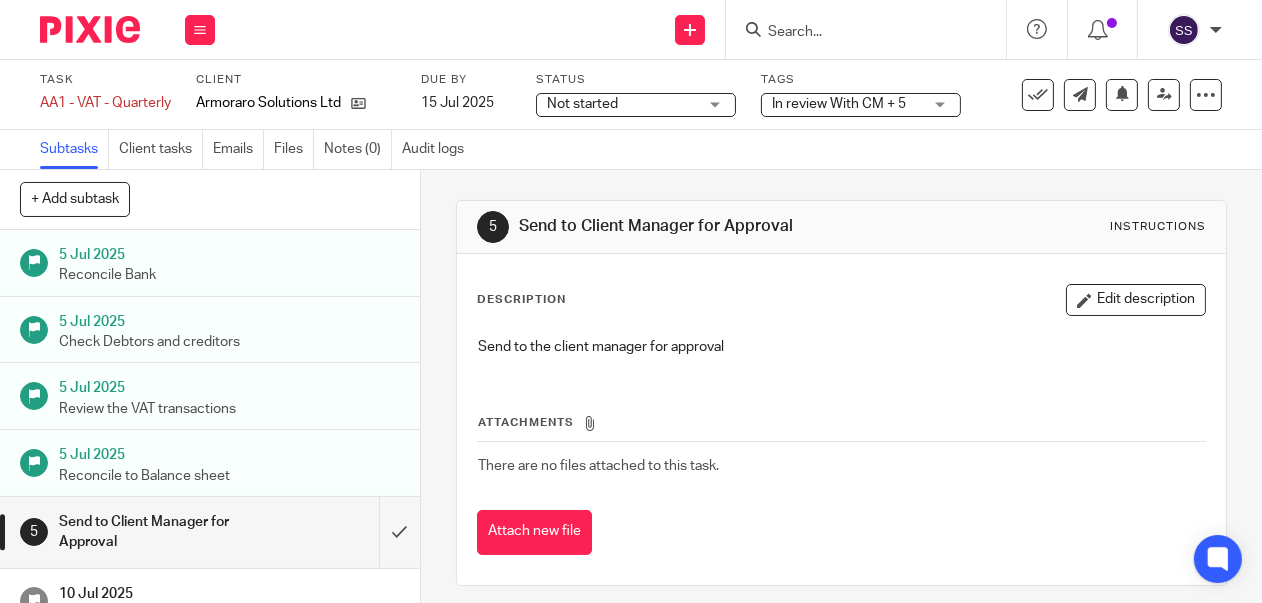 click on "In review With CM + 5" at bounding box center (861, 105) 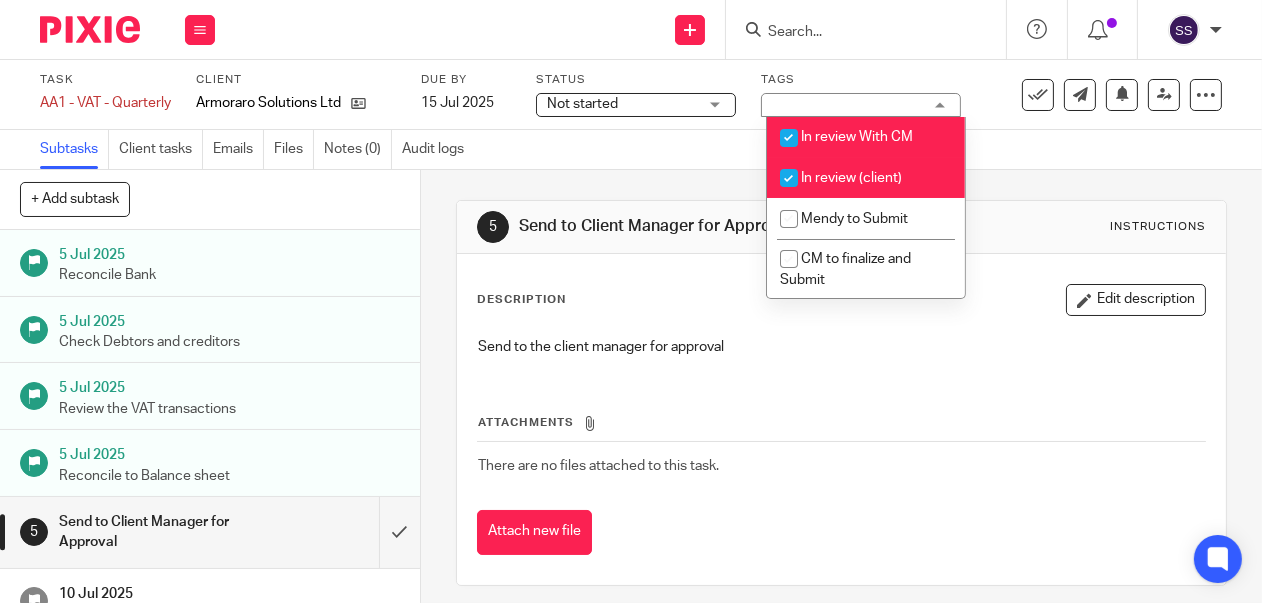 drag, startPoint x: 790, startPoint y: 176, endPoint x: 887, endPoint y: 213, distance: 103.81715 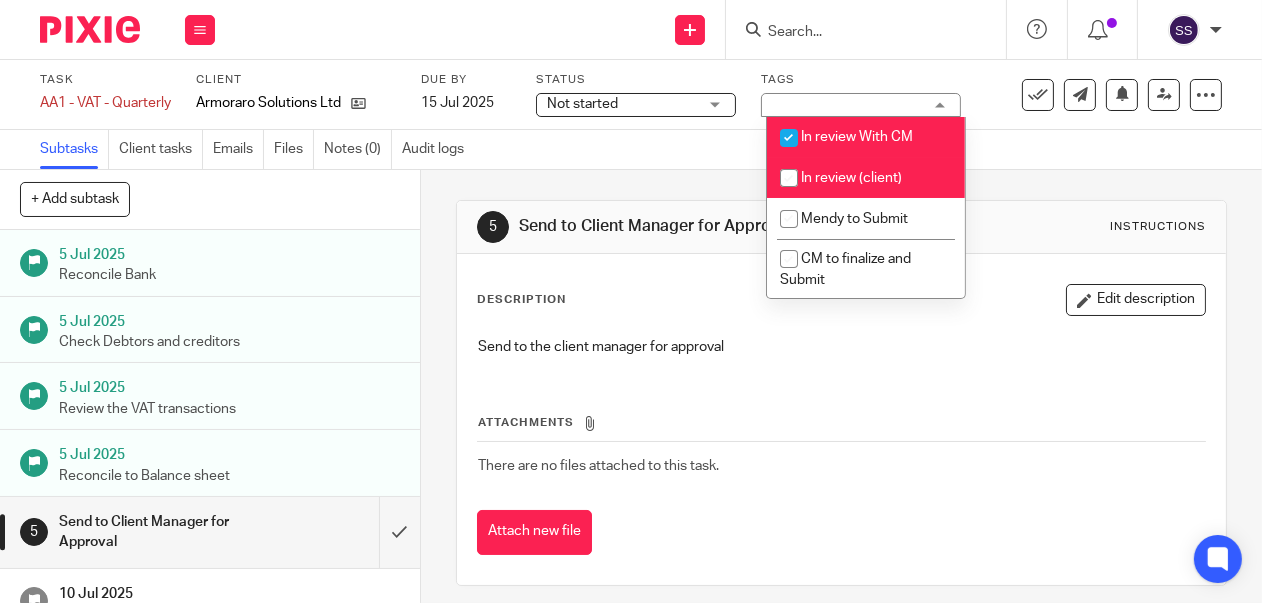checkbox on "false" 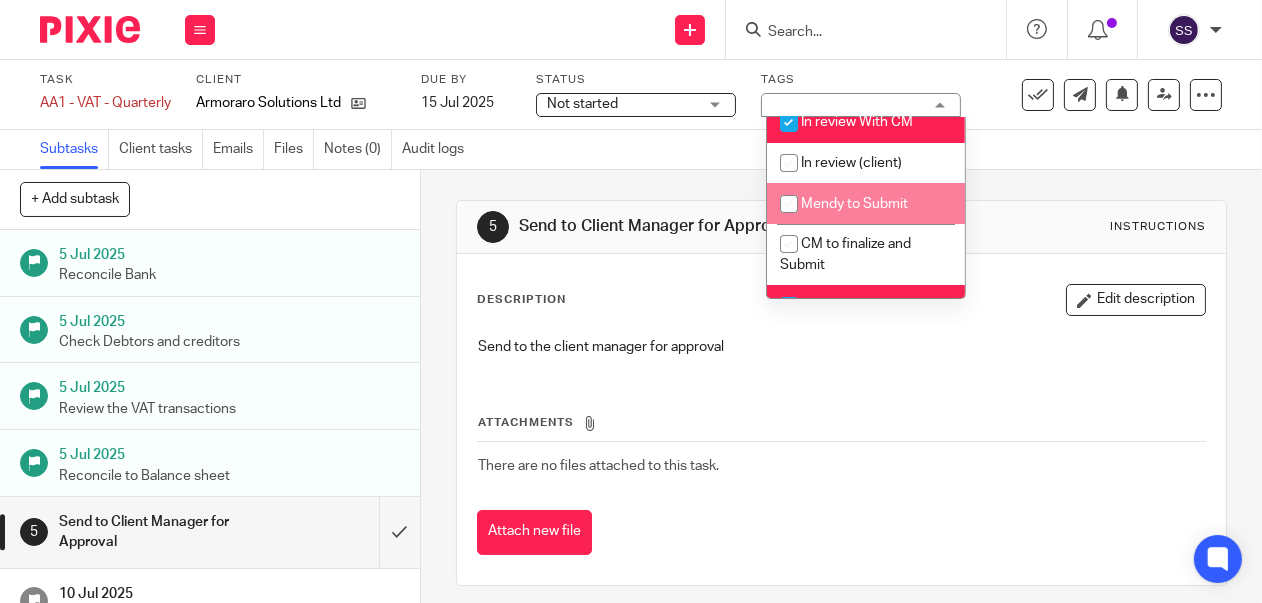 scroll, scrollTop: 256, scrollLeft: 0, axis: vertical 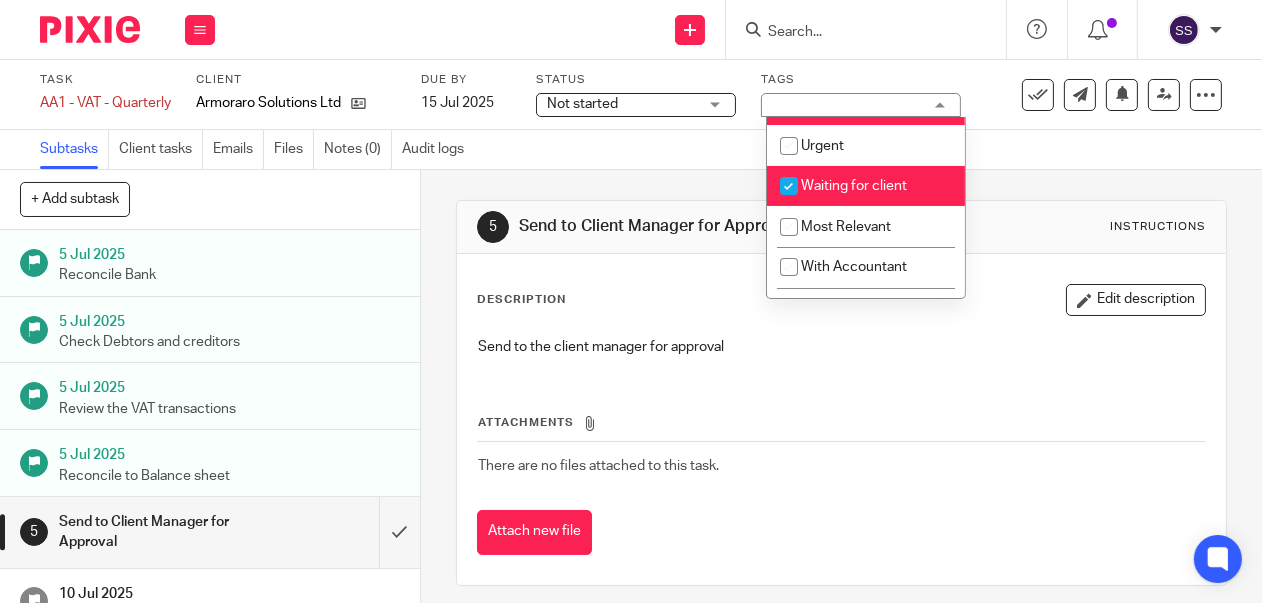 click at bounding box center (789, 186) 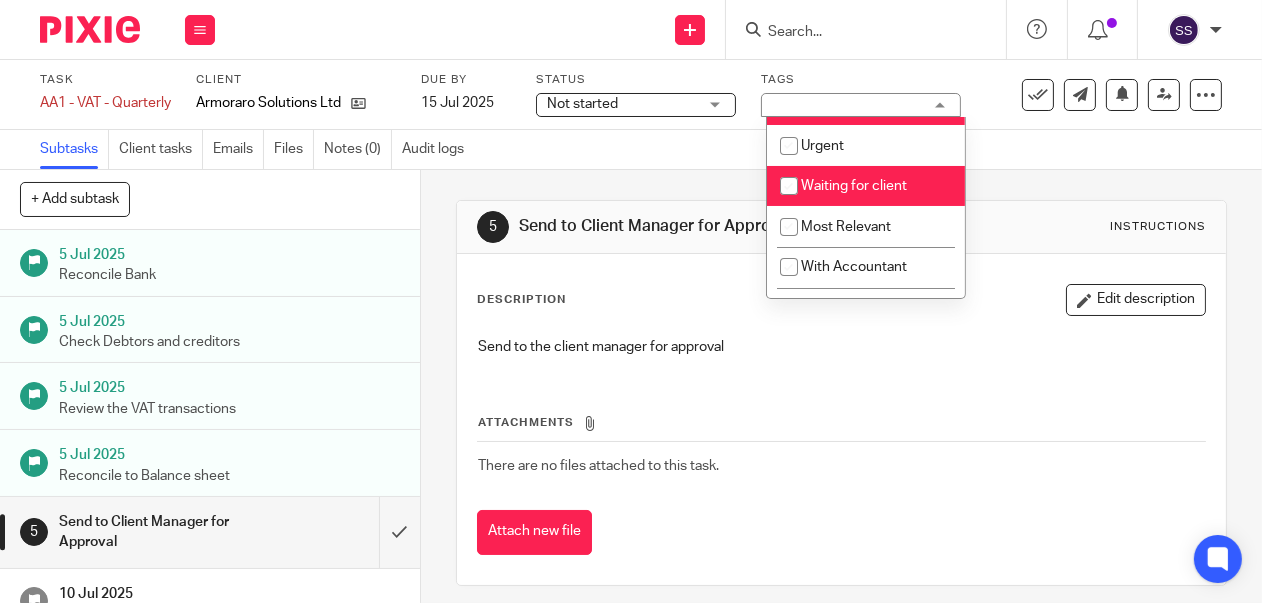 checkbox on "false" 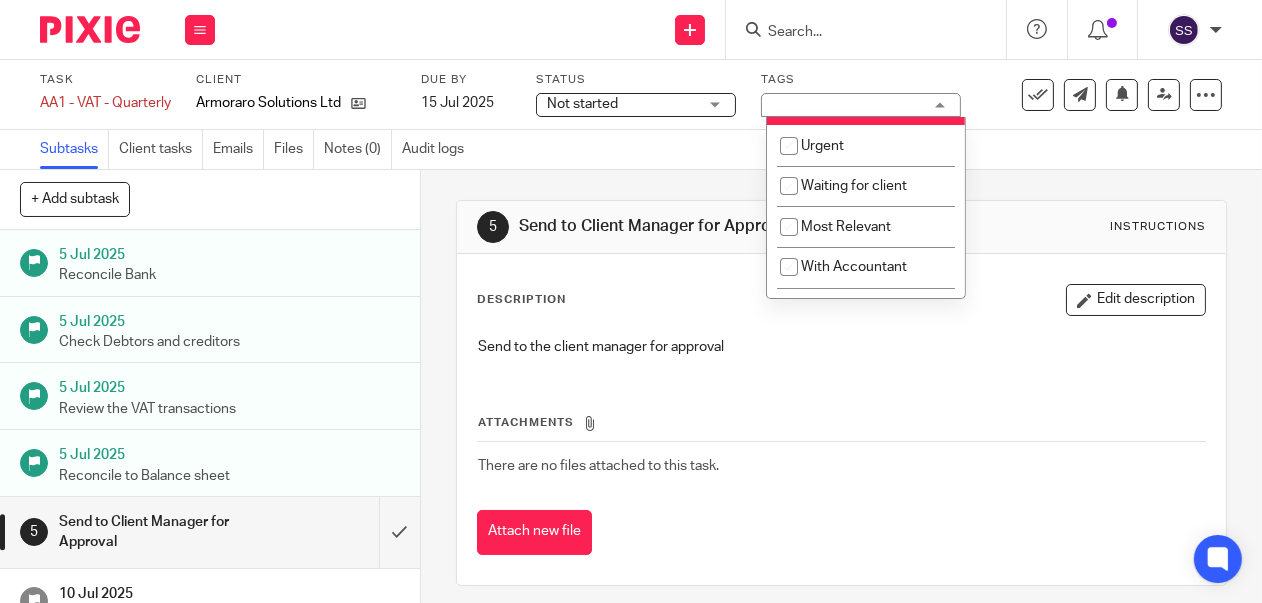 scroll, scrollTop: 526, scrollLeft: 0, axis: vertical 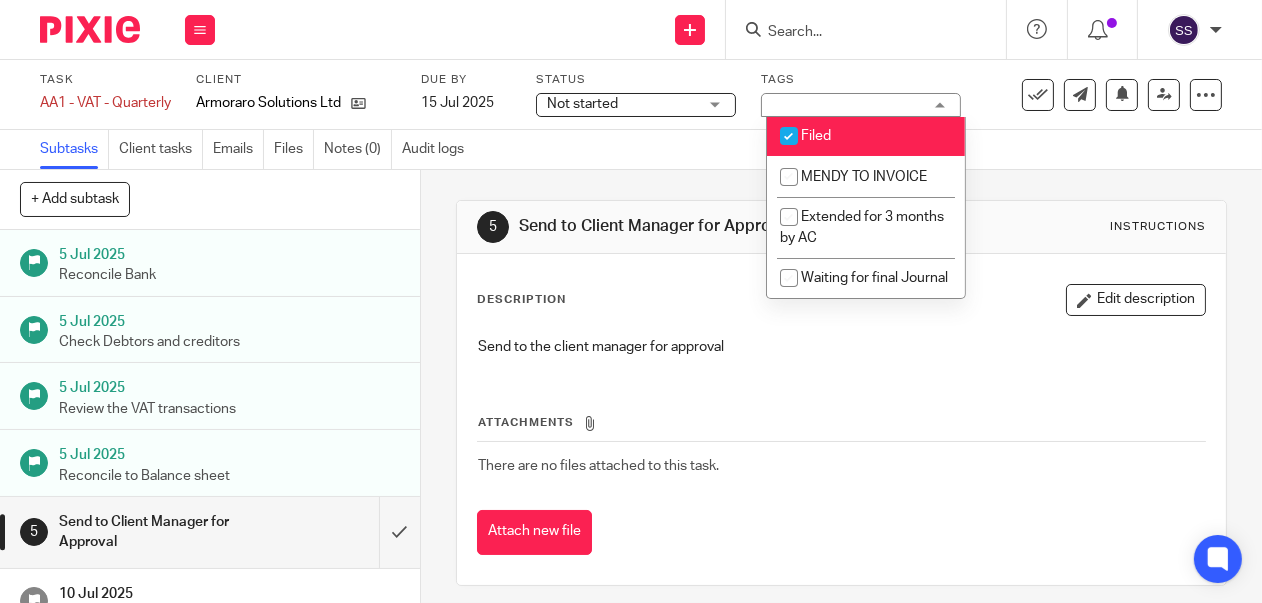 click at bounding box center (789, 136) 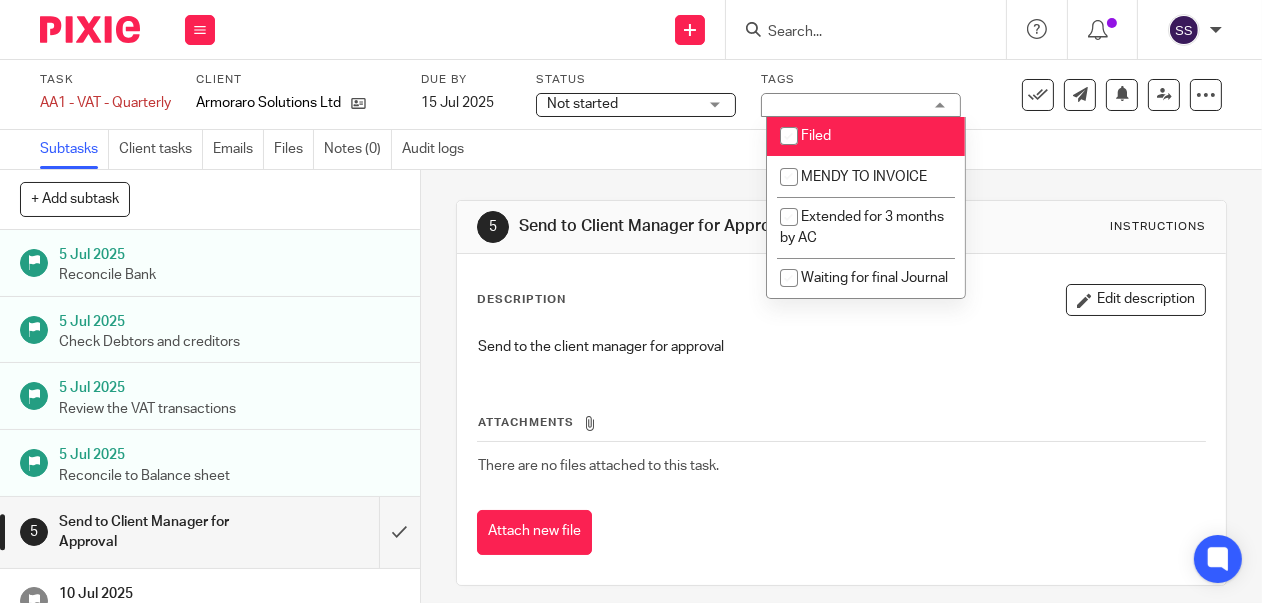 checkbox on "false" 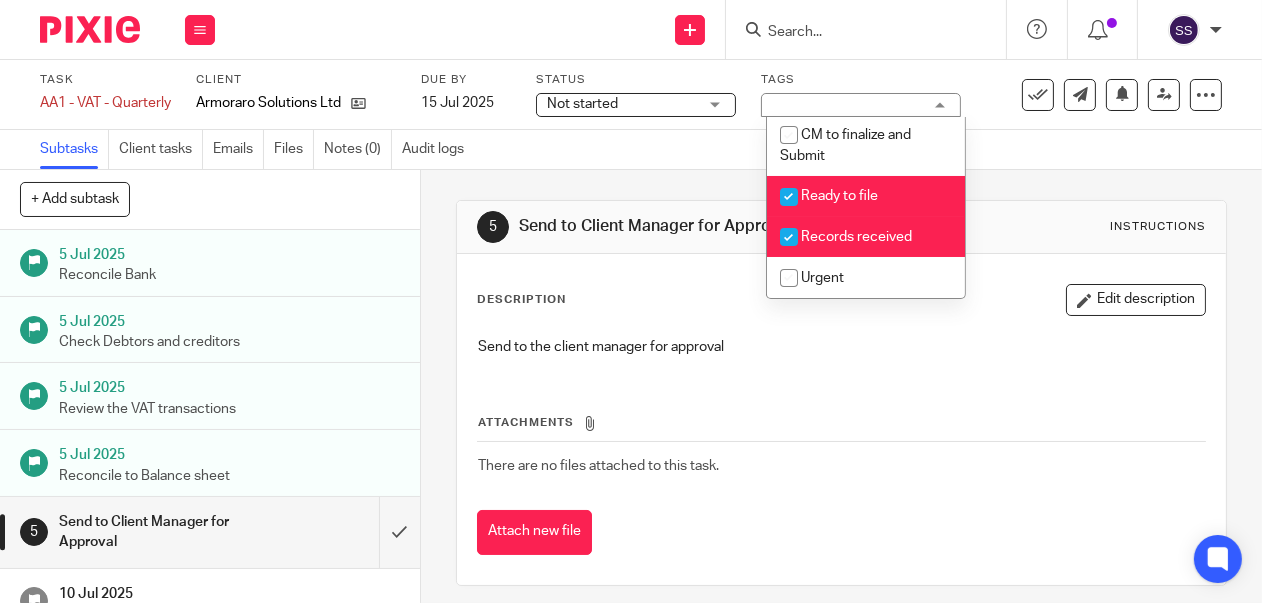 scroll, scrollTop: 150, scrollLeft: 0, axis: vertical 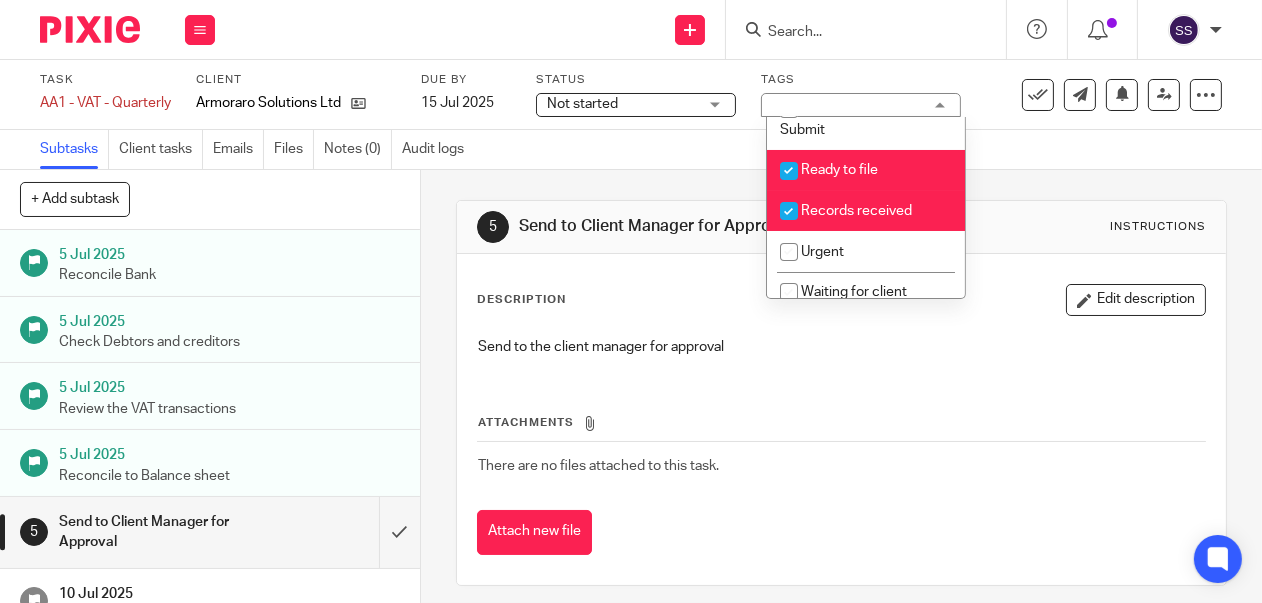 drag, startPoint x: 789, startPoint y: 158, endPoint x: 792, endPoint y: 177, distance: 19.235384 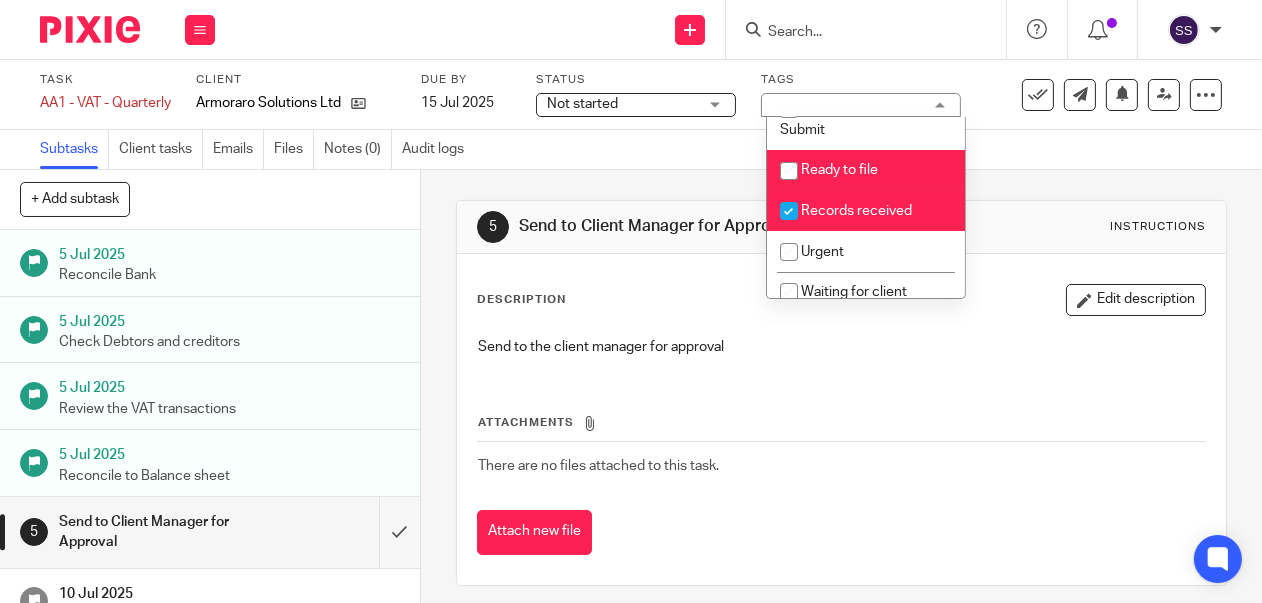 checkbox on "false" 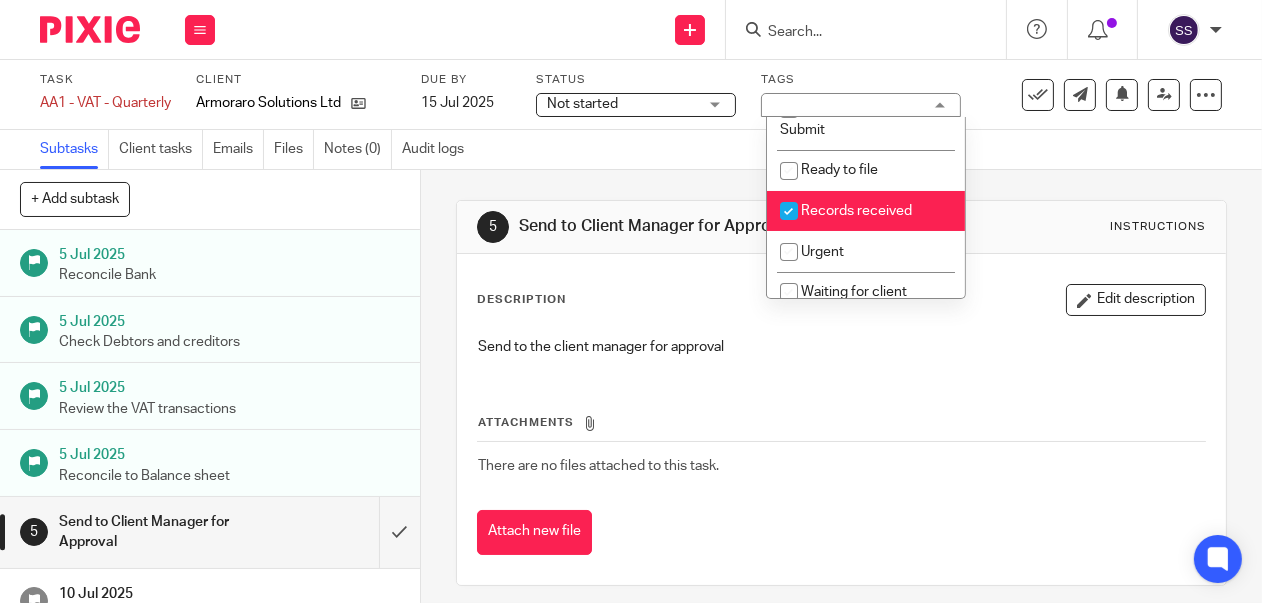 click at bounding box center (789, 211) 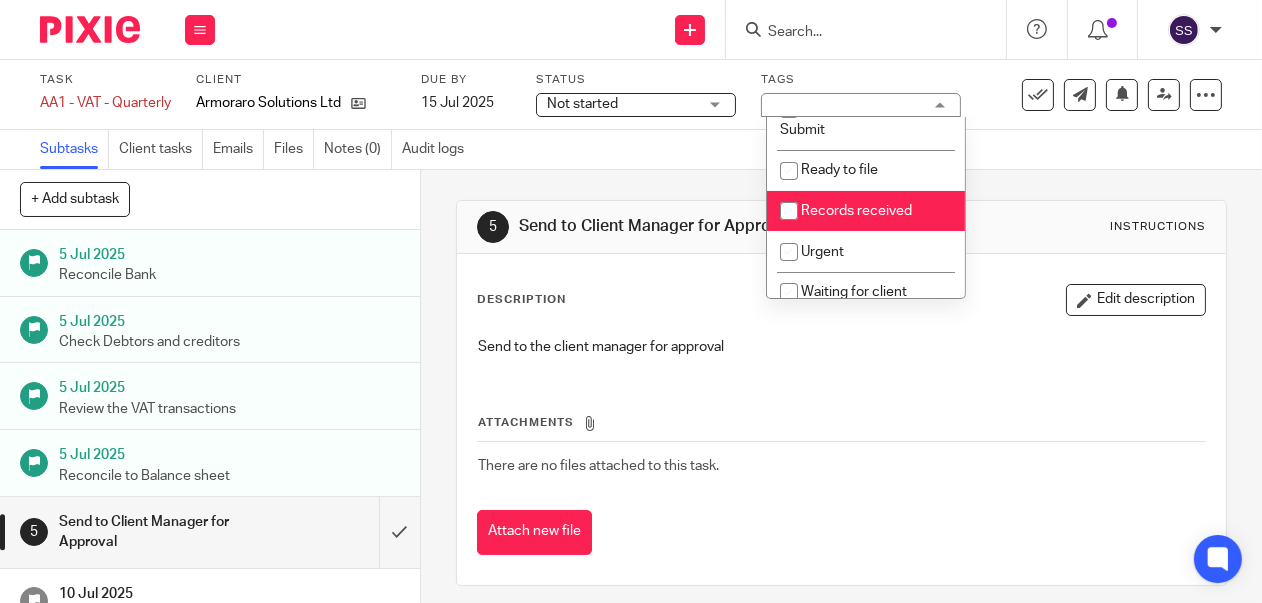 checkbox on "false" 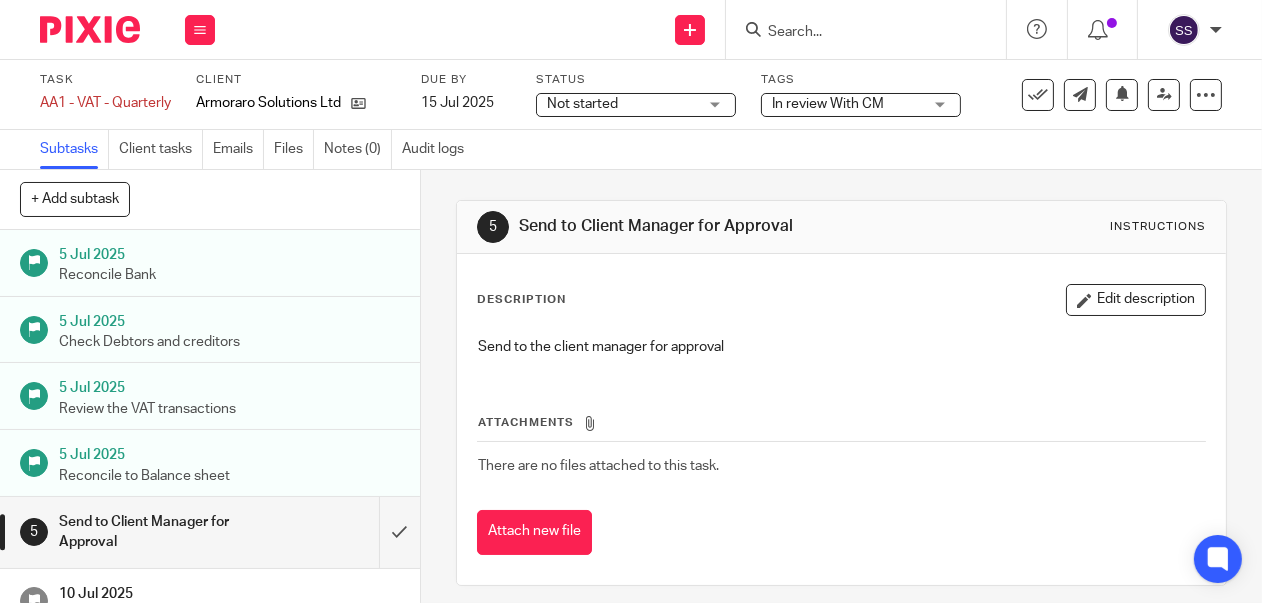 click on "Subtasks
Client tasks
Emails
Files
Notes (0)
Audit logs" at bounding box center (631, 150) 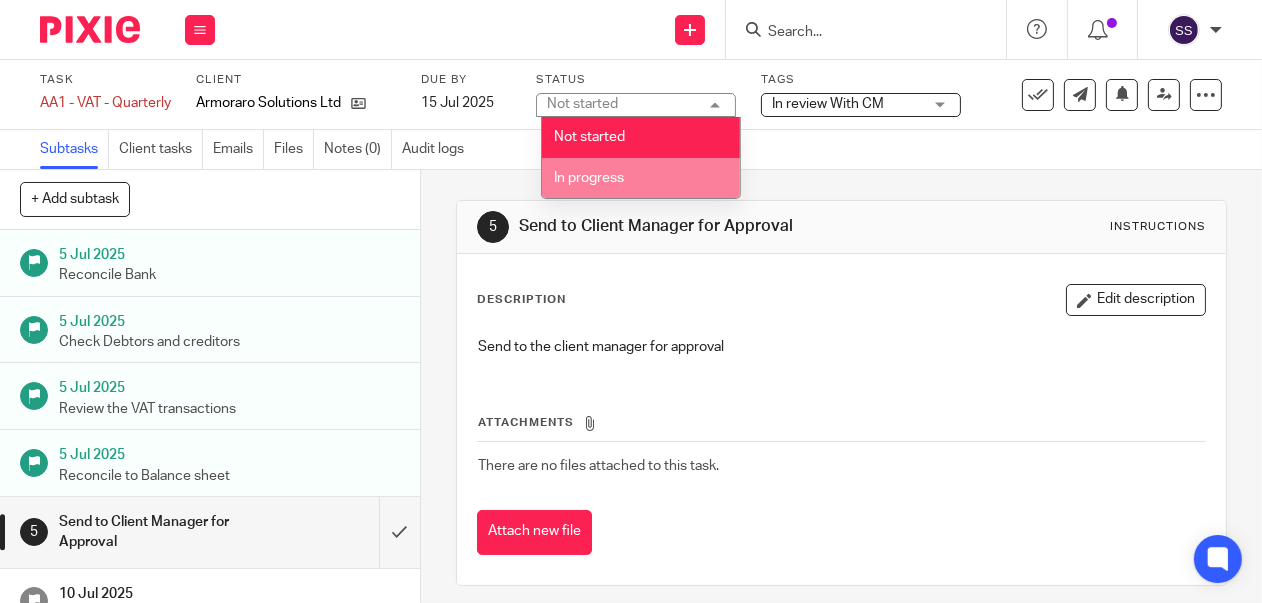 click on "In progress" at bounding box center [641, 178] 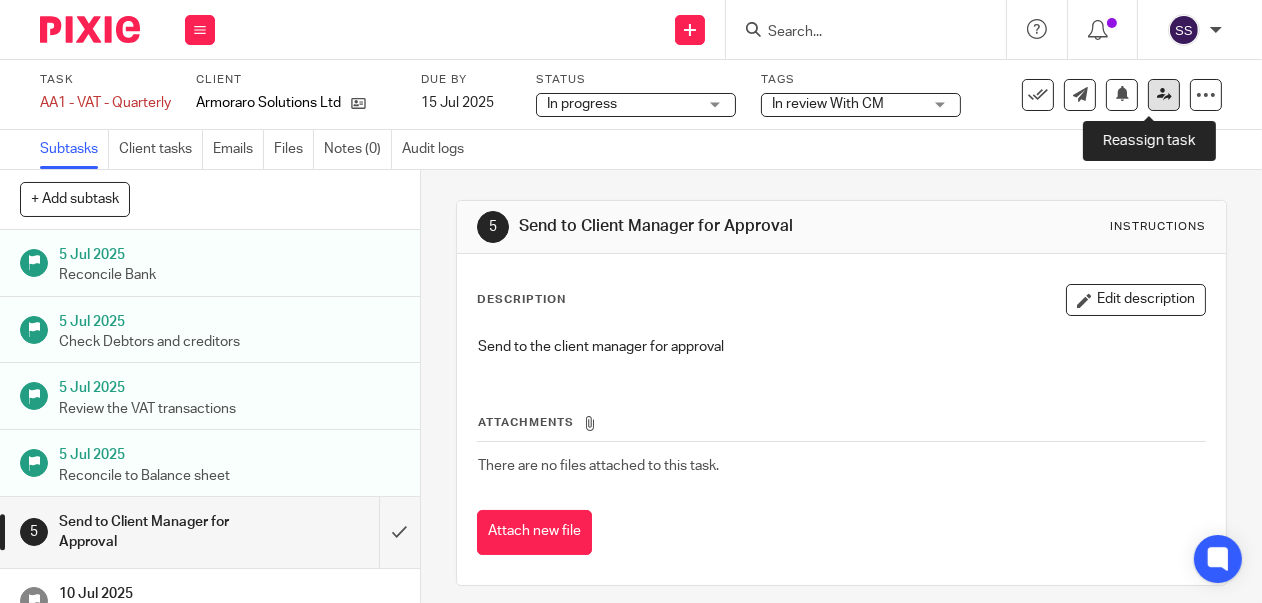 click at bounding box center [1164, 94] 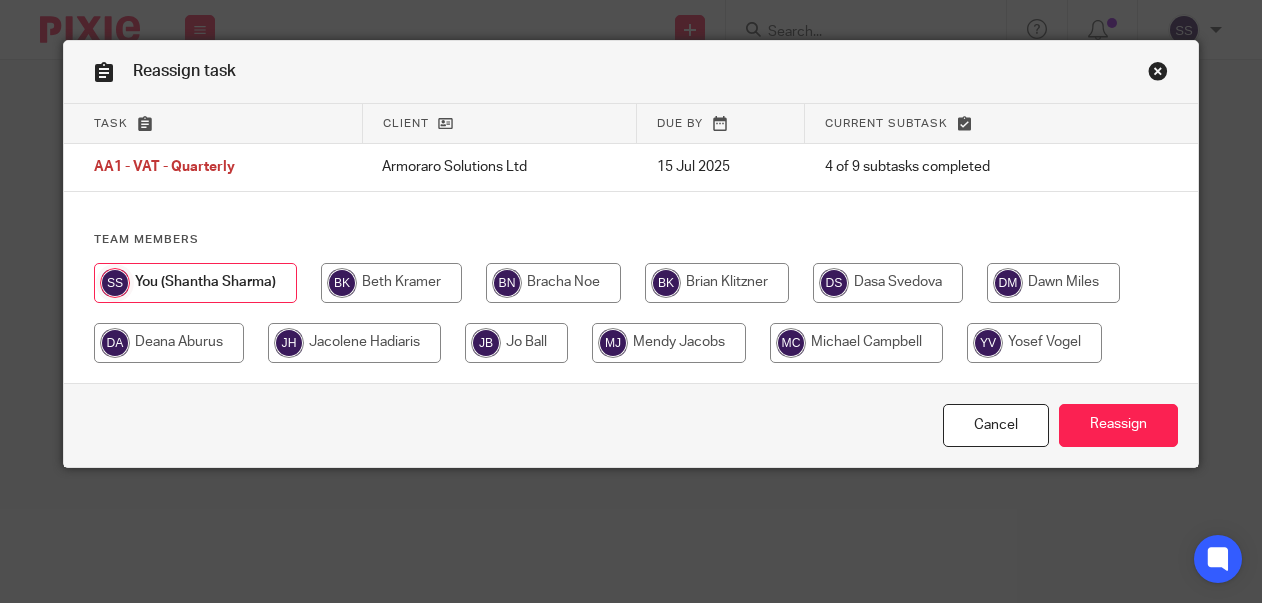 scroll, scrollTop: 0, scrollLeft: 0, axis: both 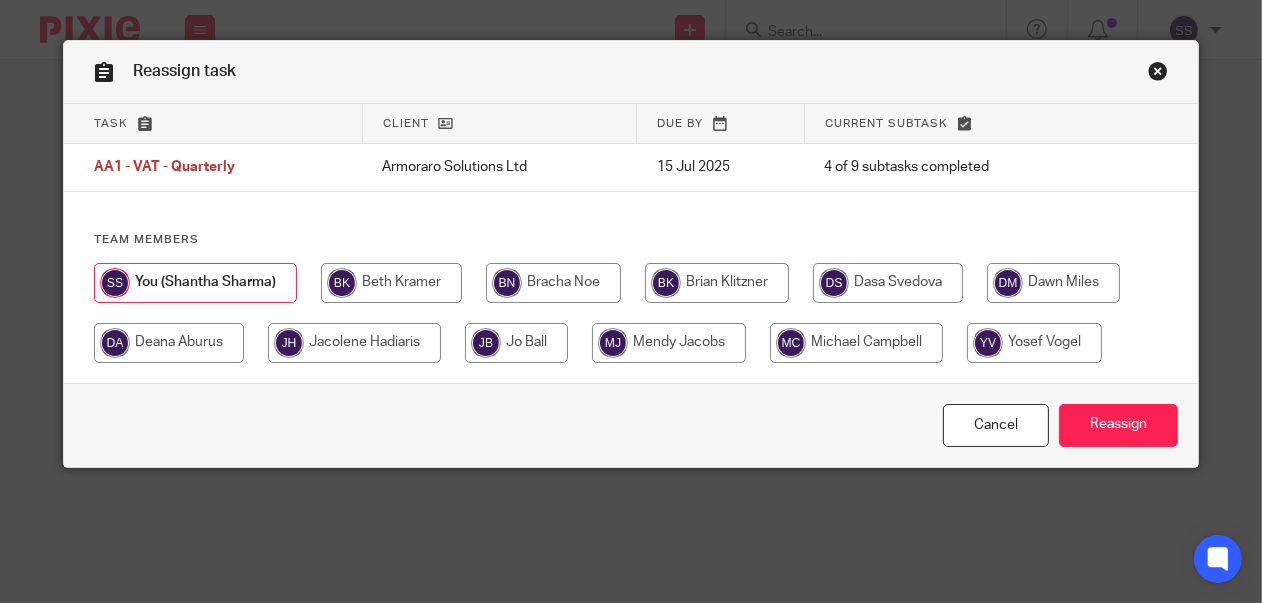 drag, startPoint x: 486, startPoint y: 351, endPoint x: 503, endPoint y: 349, distance: 17.117243 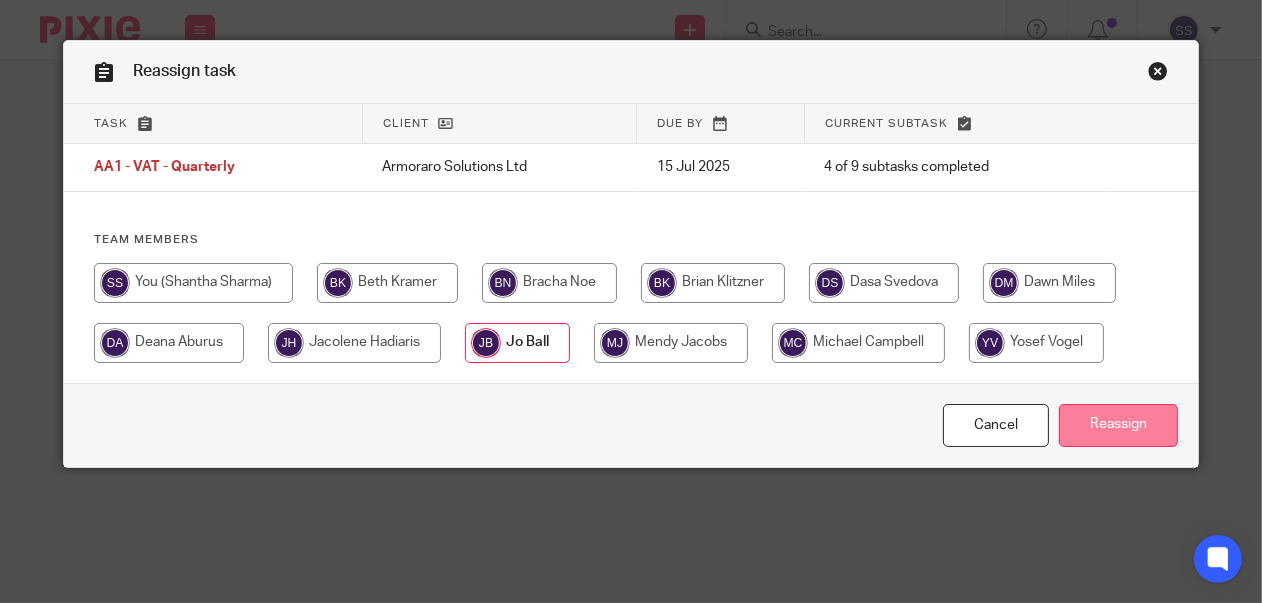 drag, startPoint x: 1121, startPoint y: 423, endPoint x: 1110, endPoint y: 433, distance: 14.866069 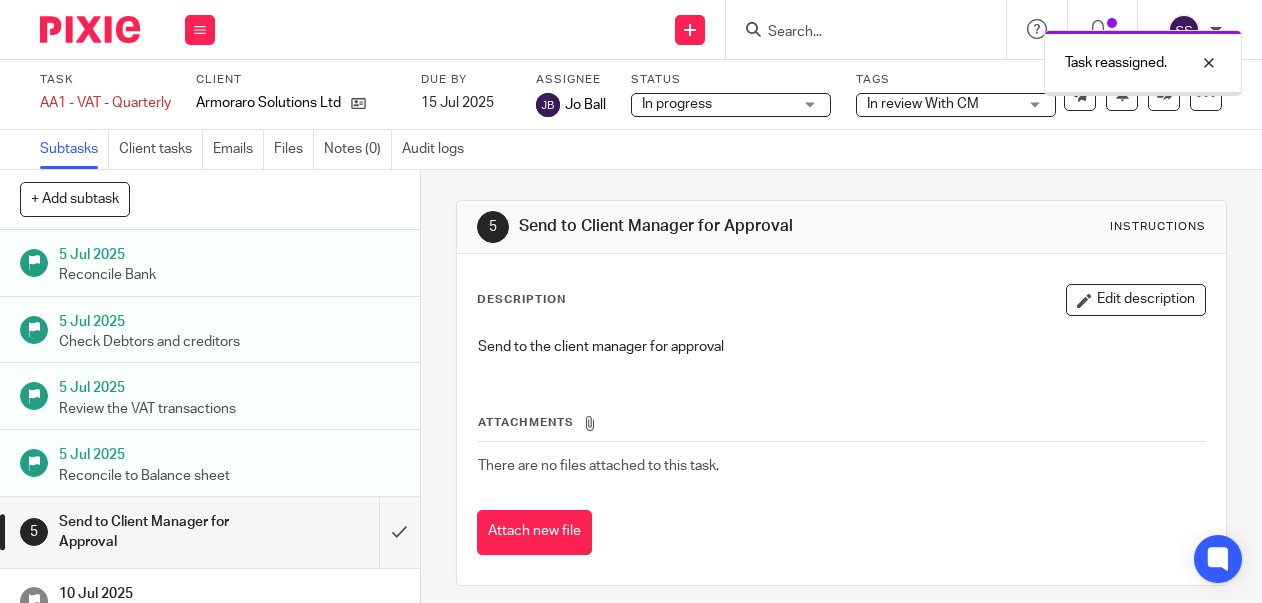 scroll, scrollTop: 0, scrollLeft: 0, axis: both 